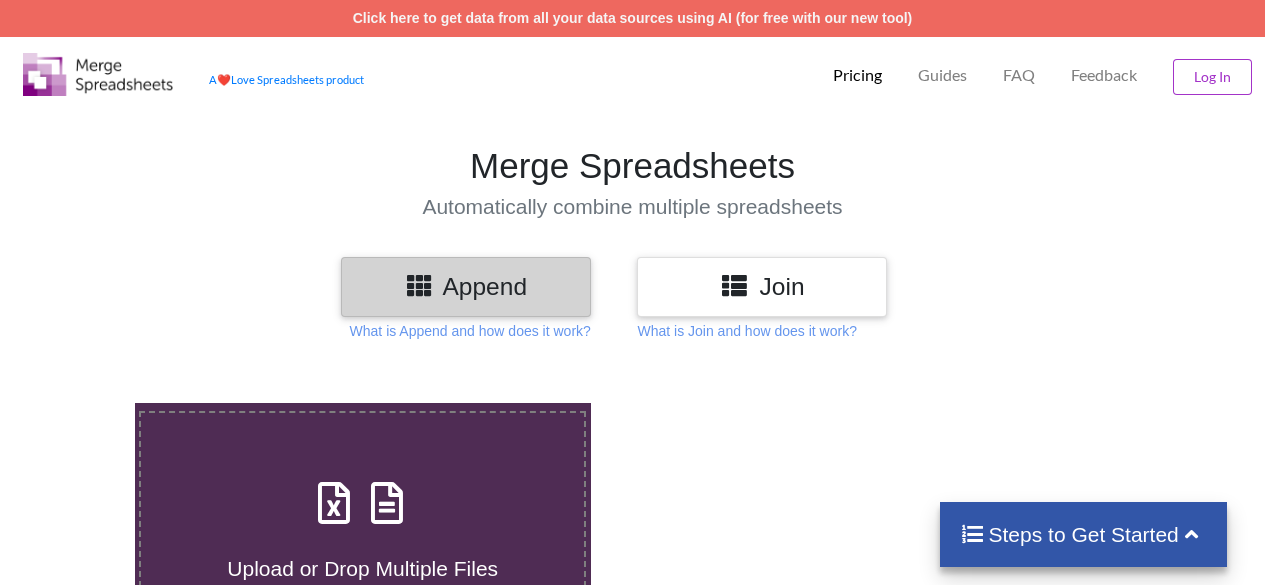 scroll, scrollTop: 0, scrollLeft: 0, axis: both 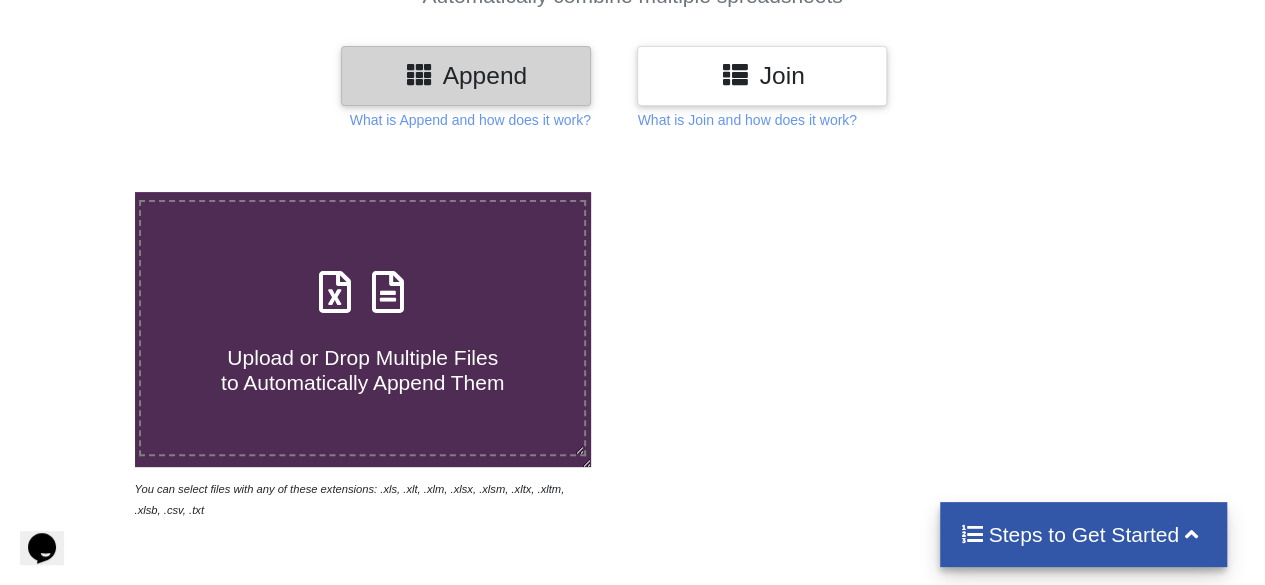 click on "Upload or Drop Multiple Files  to Automatically Append Them" at bounding box center (362, 328) 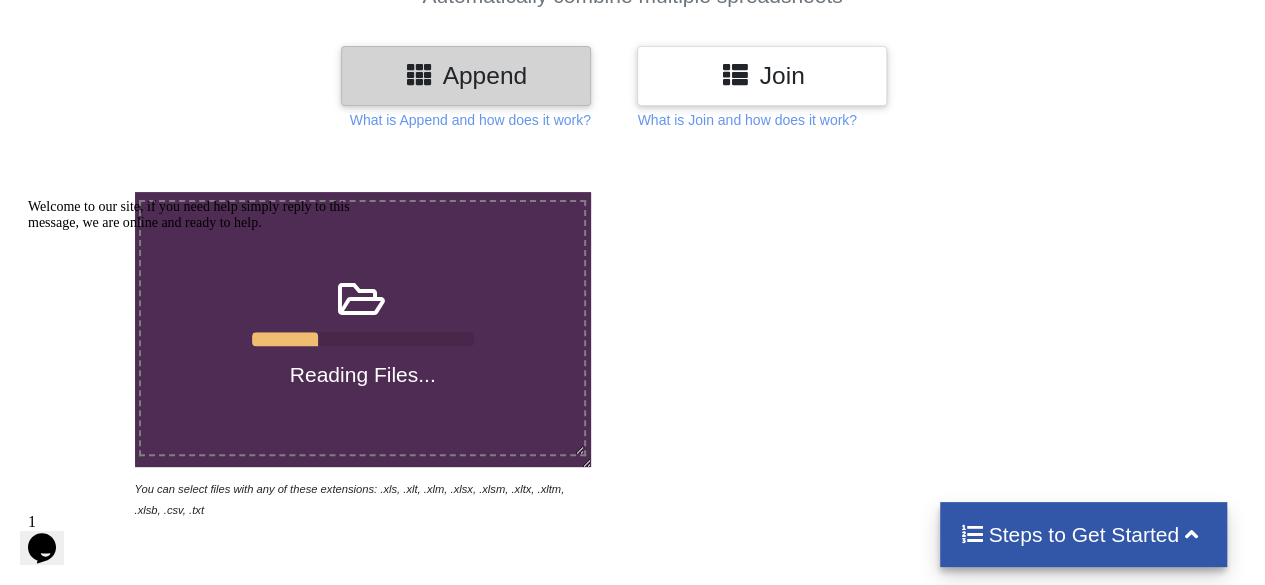 click at bounding box center [28, 199] 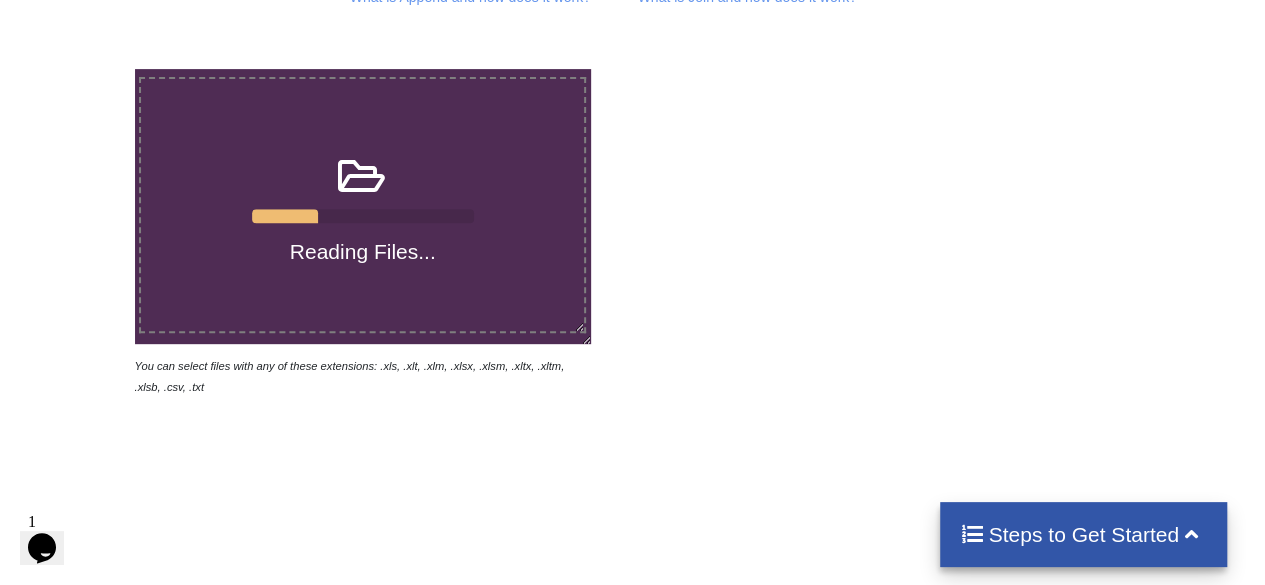 scroll, scrollTop: 335, scrollLeft: 0, axis: vertical 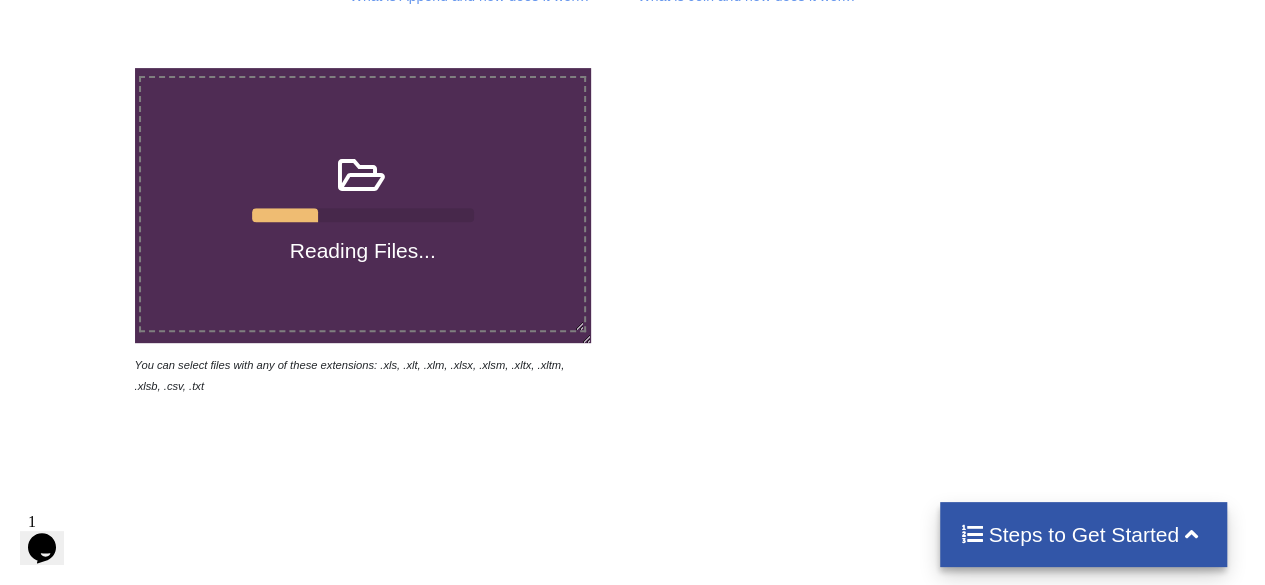 click on "Reading Files... You can select files with any of these extensions: .xls, .xlt, .xlm, .xlsx, .xlsm, .xltx, .xltm, .xlsb, .csv, .txt Append Your Spreadsheets Follow these steps to append 0 %     Upload your files     Check if append sample is correct     Name & Download Your File  Steps to Get Started" at bounding box center [632, 405] 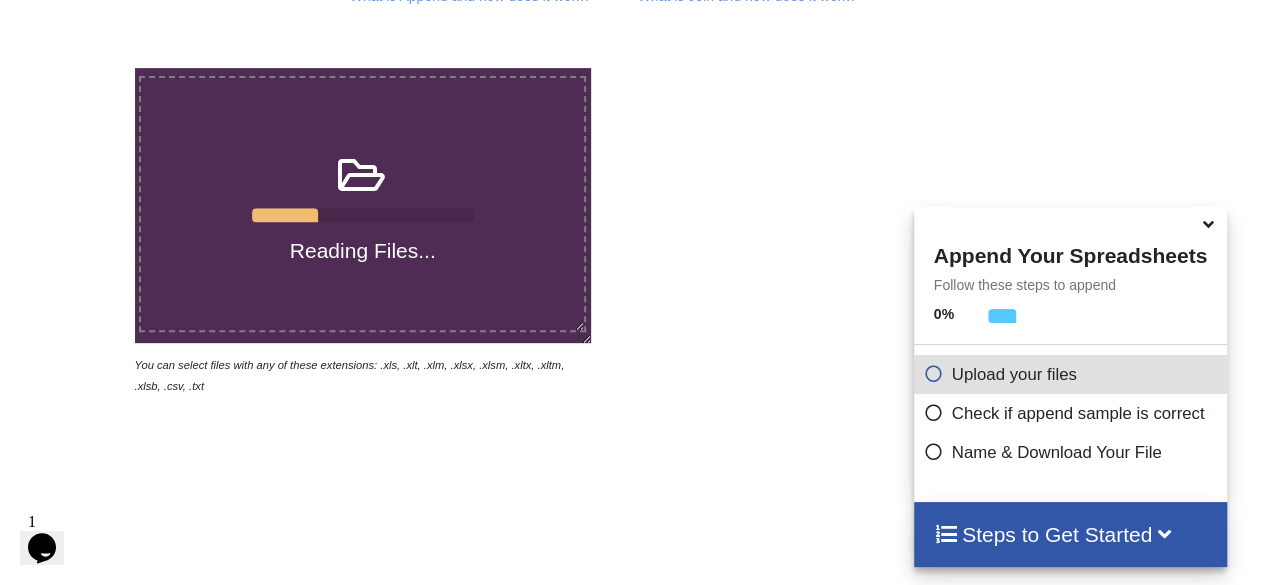 click at bounding box center (902, 232) 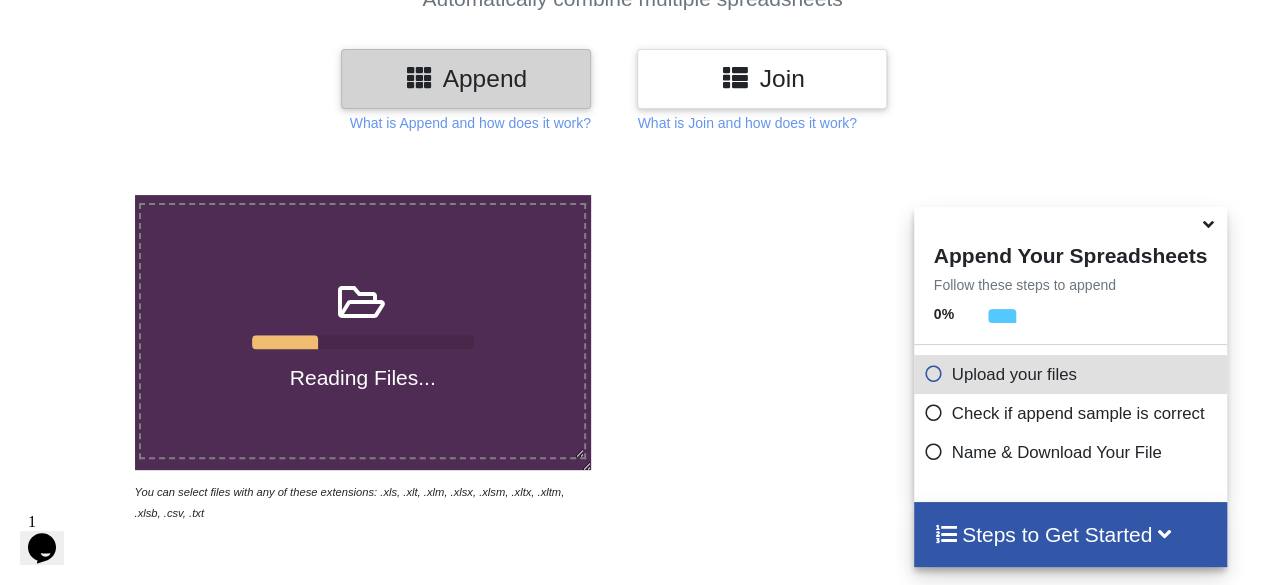 scroll, scrollTop: 209, scrollLeft: 0, axis: vertical 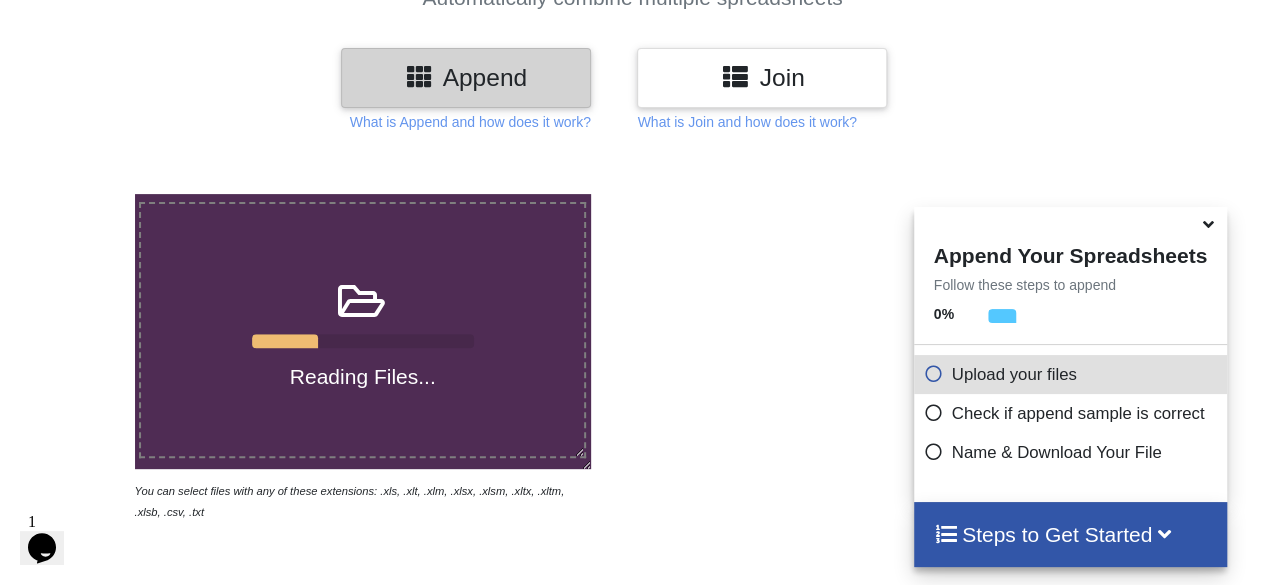 click 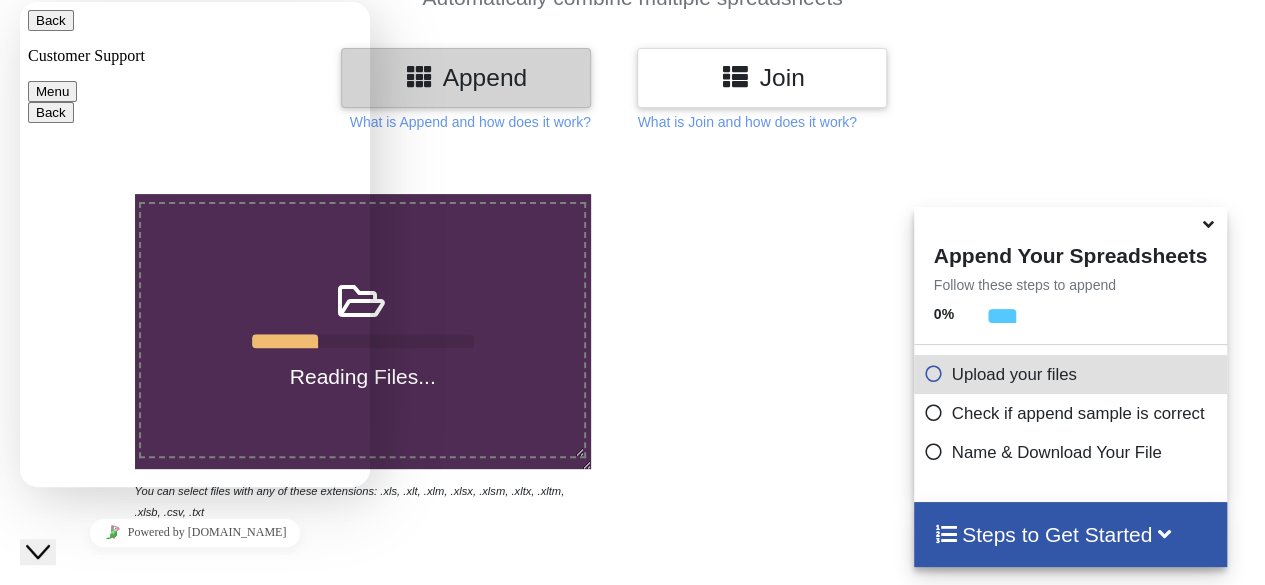 click on "Back  Customer Support  Menu" at bounding box center [195, 56] 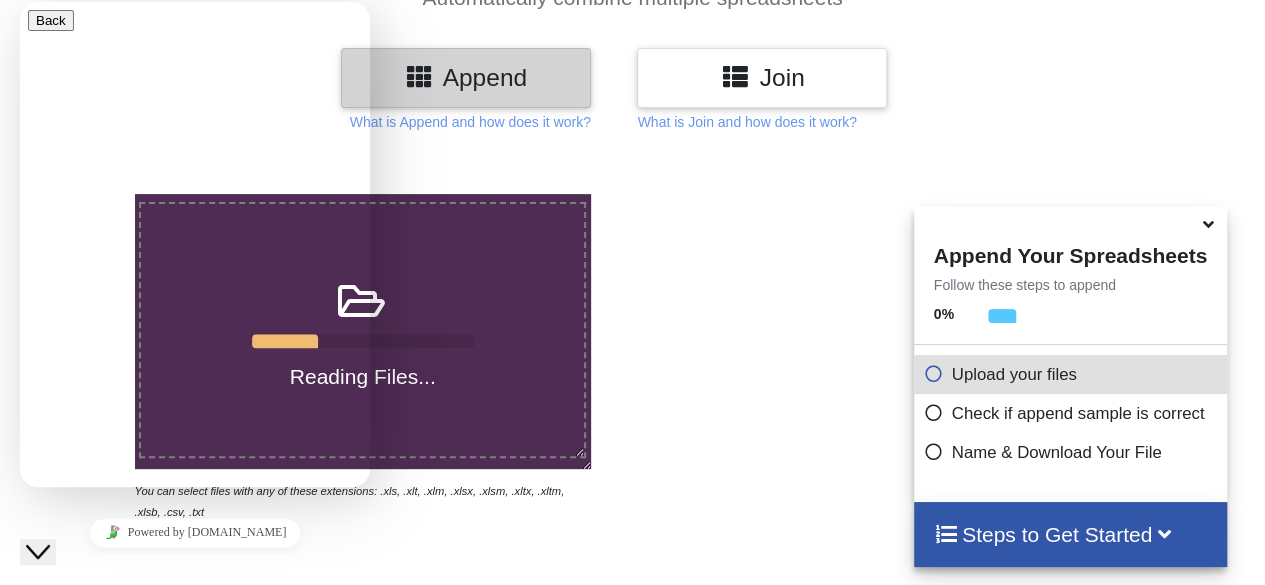 click at bounding box center [902, 358] 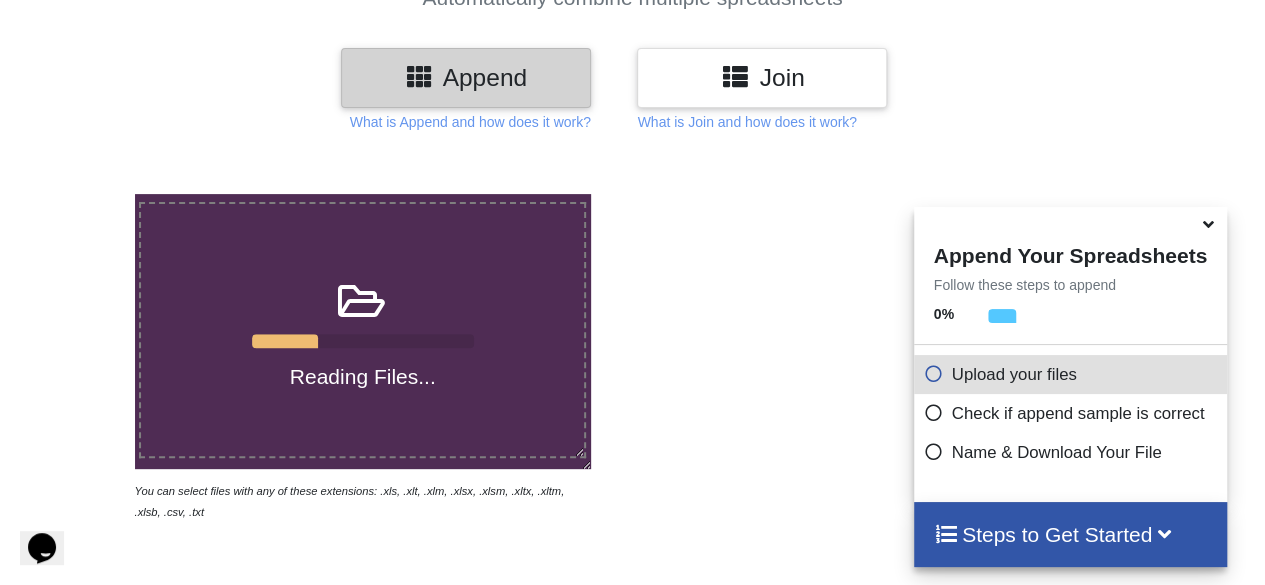 click at bounding box center [363, 341] 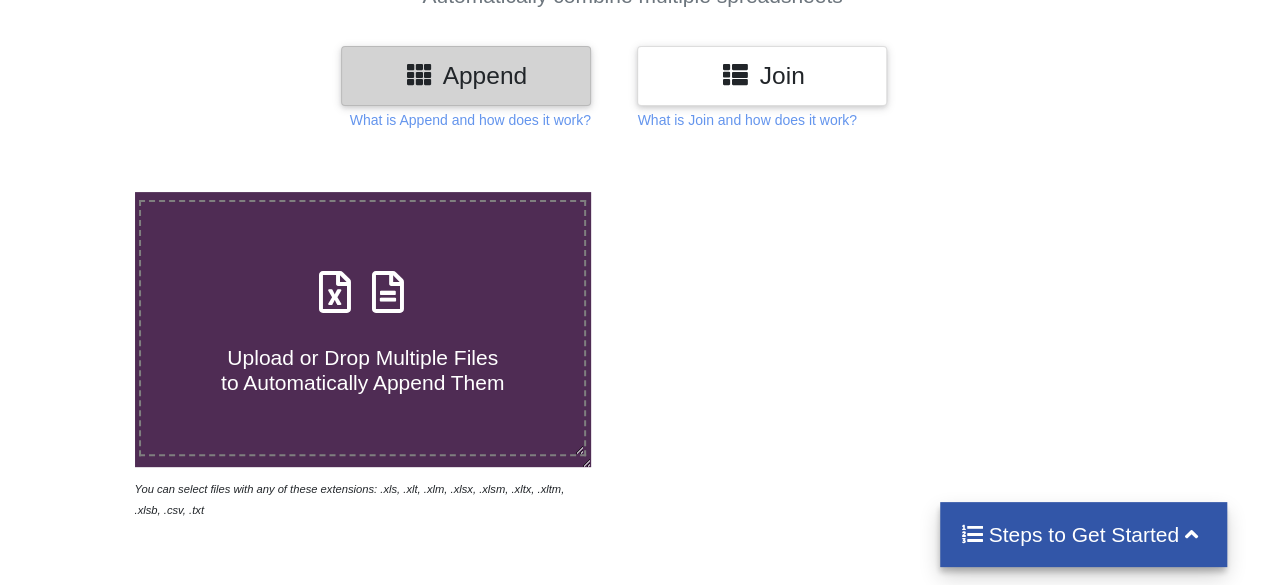 scroll, scrollTop: 211, scrollLeft: 0, axis: vertical 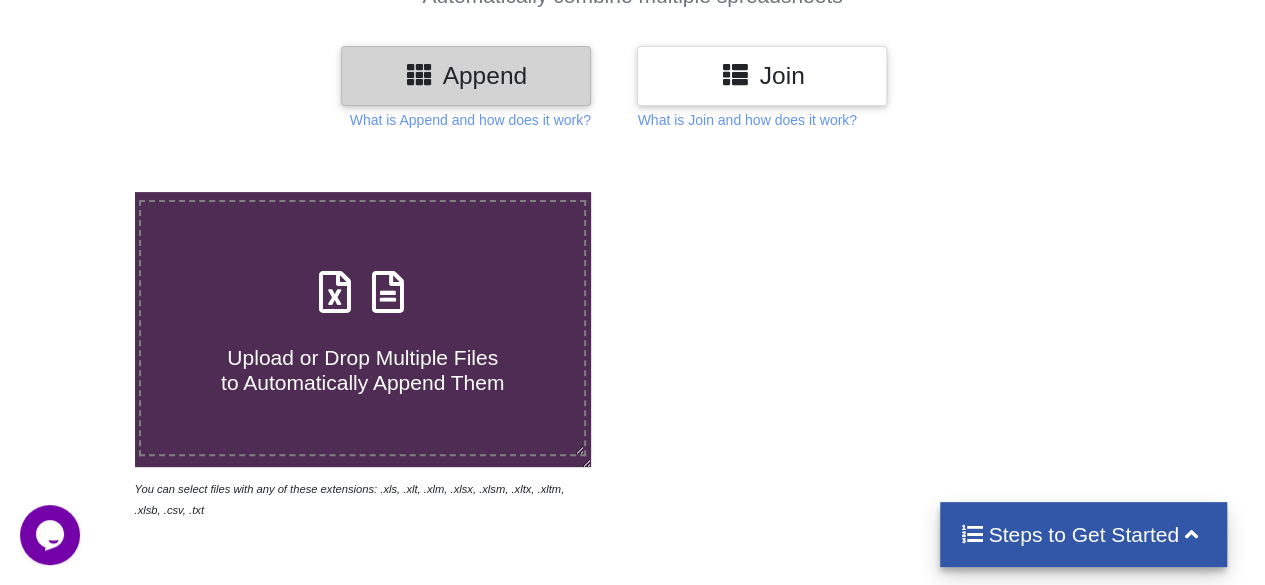 click on "Upload or Drop Multiple Files  to Automatically Append Them" at bounding box center [362, 328] 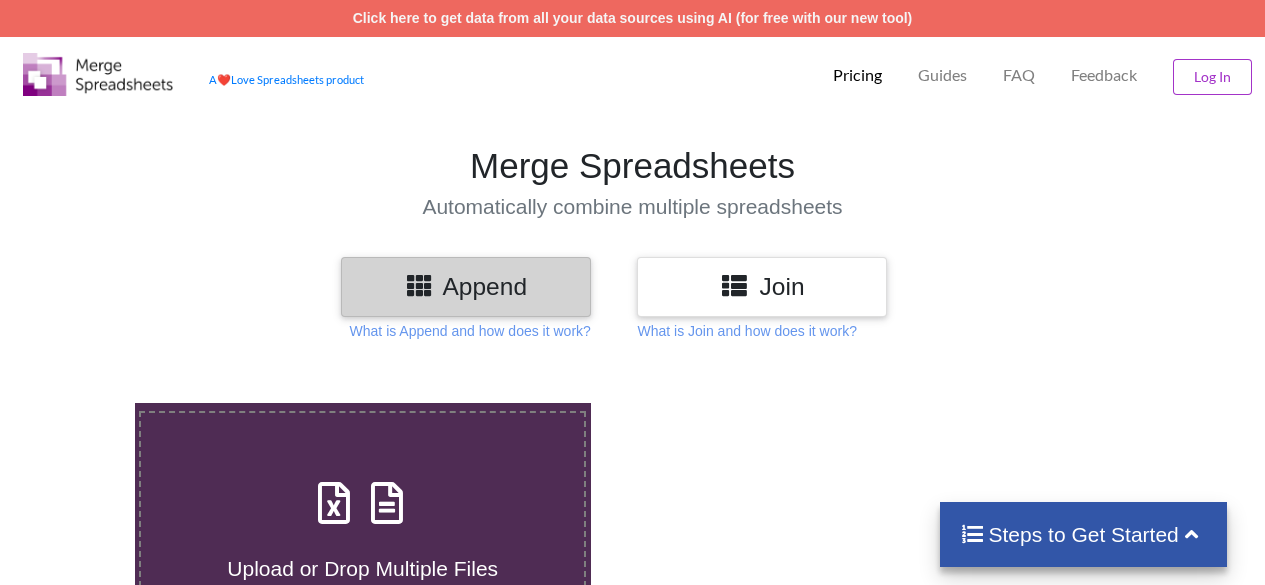 scroll, scrollTop: 213, scrollLeft: 0, axis: vertical 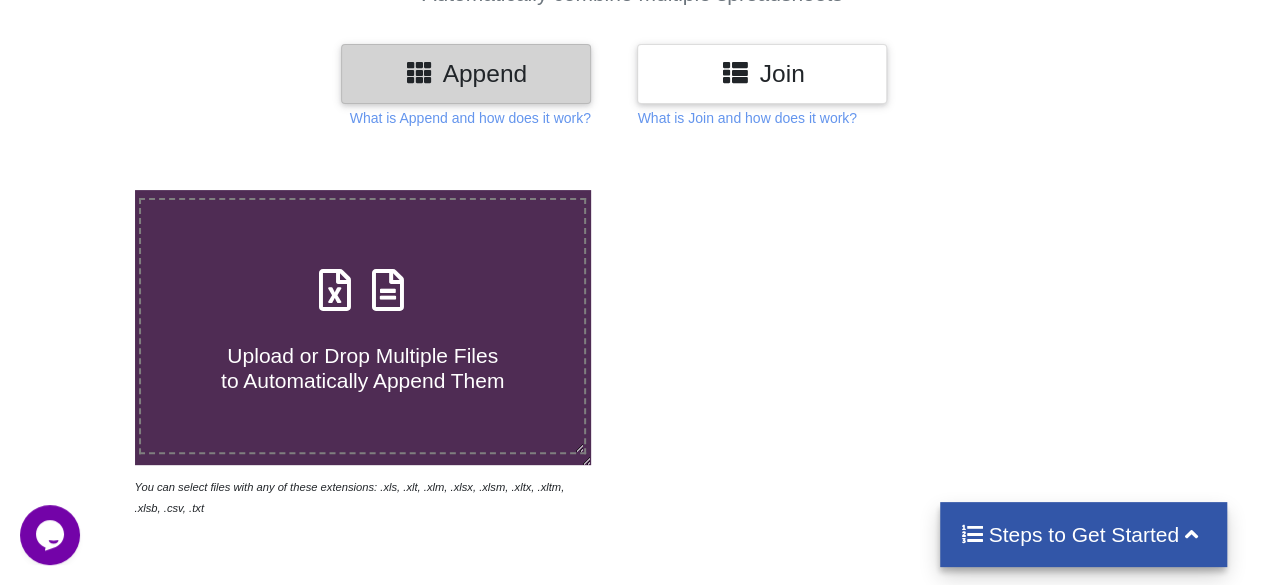 click on "Upload or Drop Multiple Files  to Automatically Append Them" at bounding box center [362, 326] 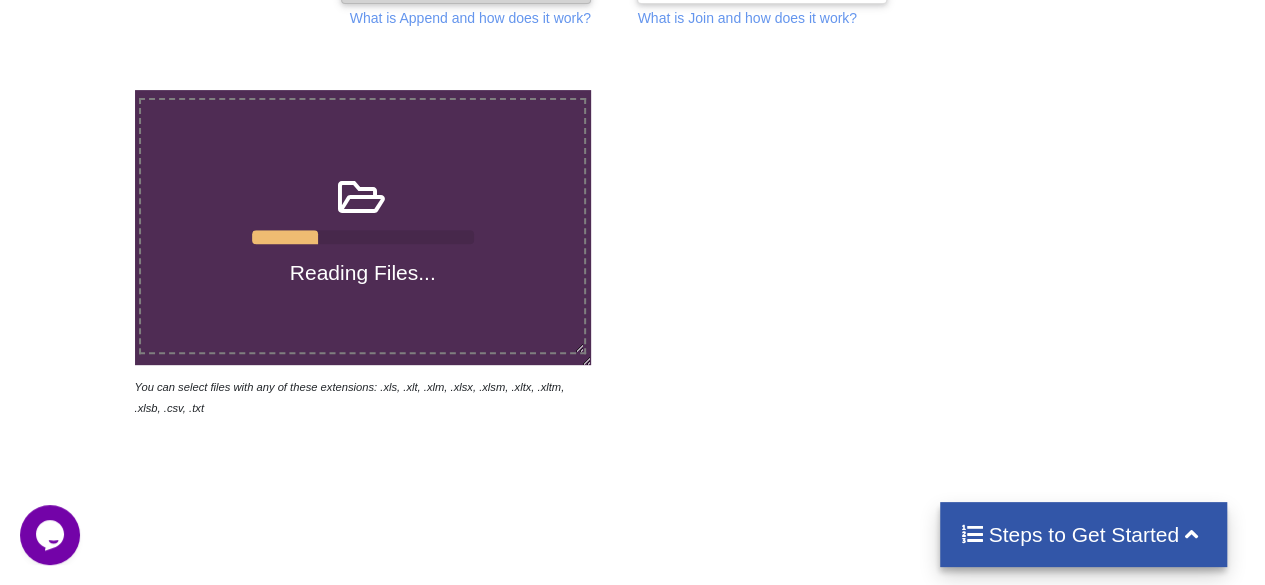 scroll, scrollTop: 331, scrollLeft: 0, axis: vertical 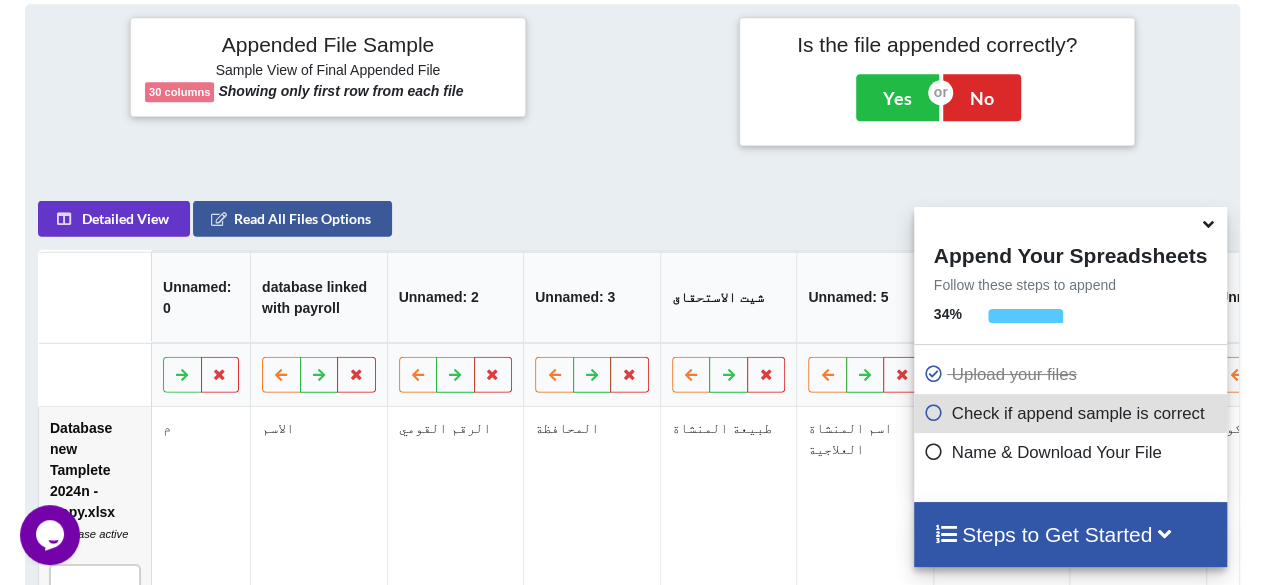click at bounding box center (1208, 221) 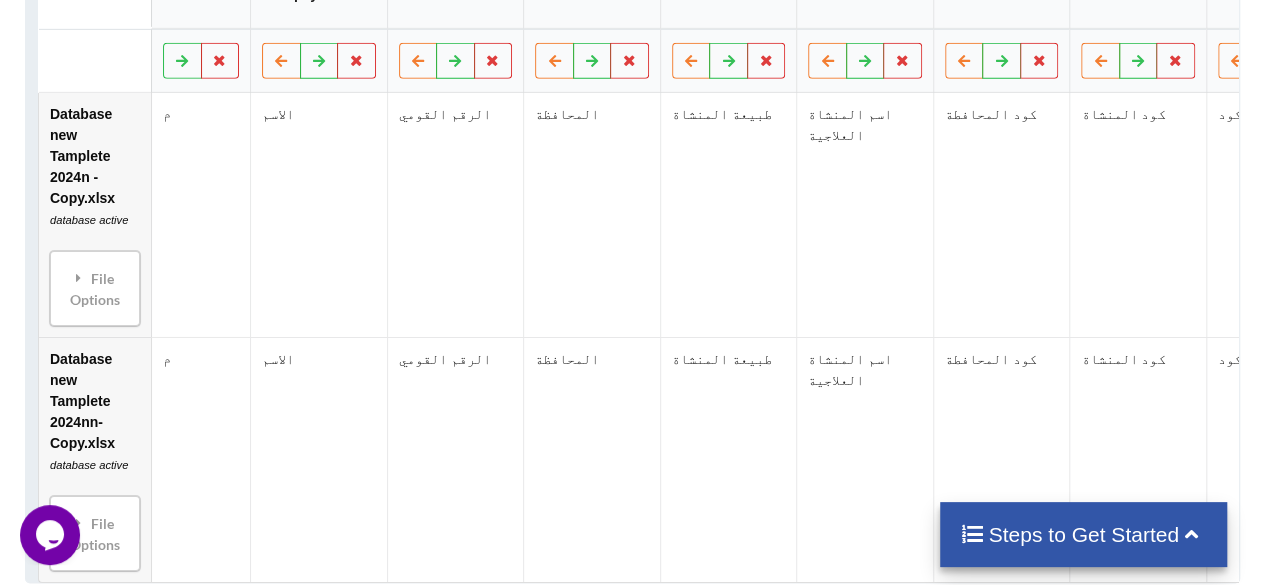 scroll, scrollTop: 1212, scrollLeft: 0, axis: vertical 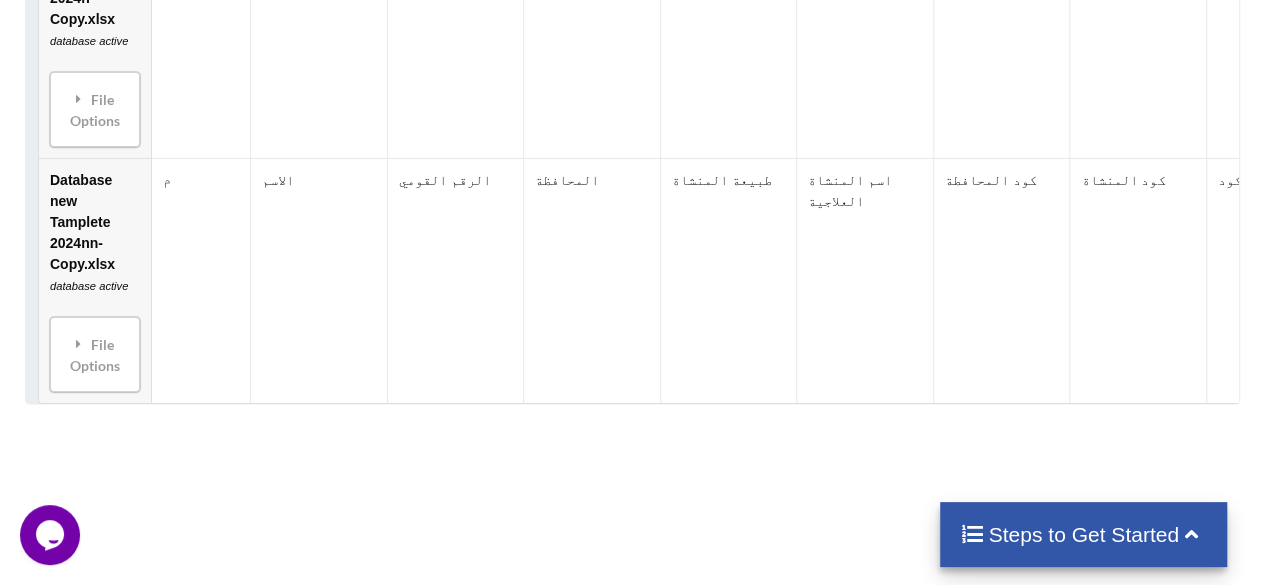 click on "Steps to Get Started" at bounding box center (1083, 534) 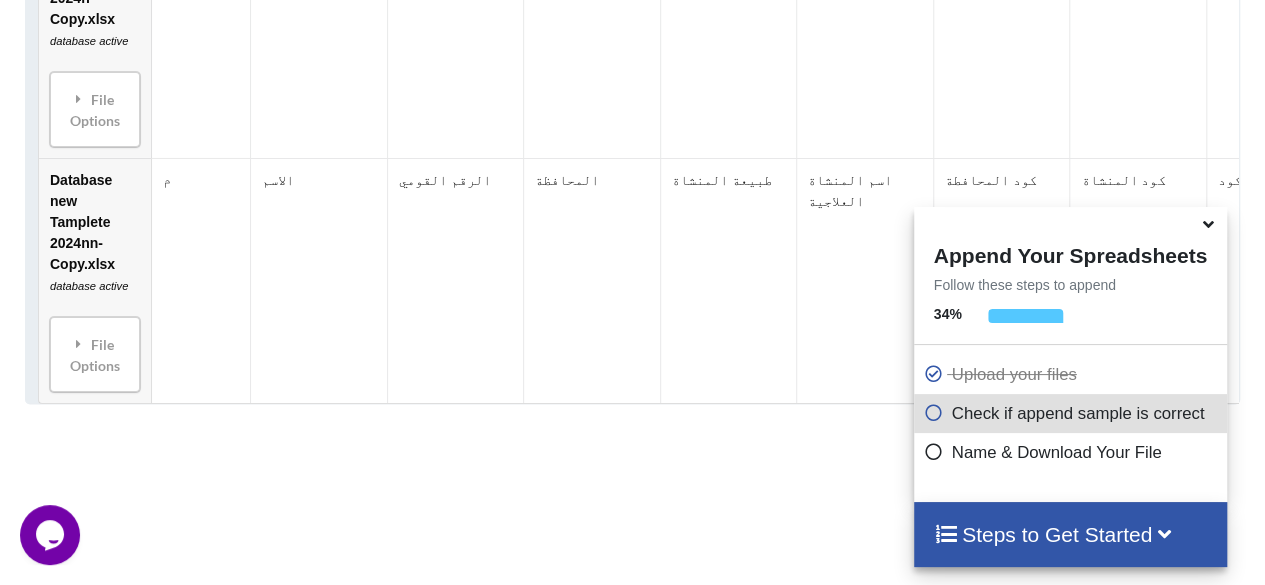 click at bounding box center [934, 409] 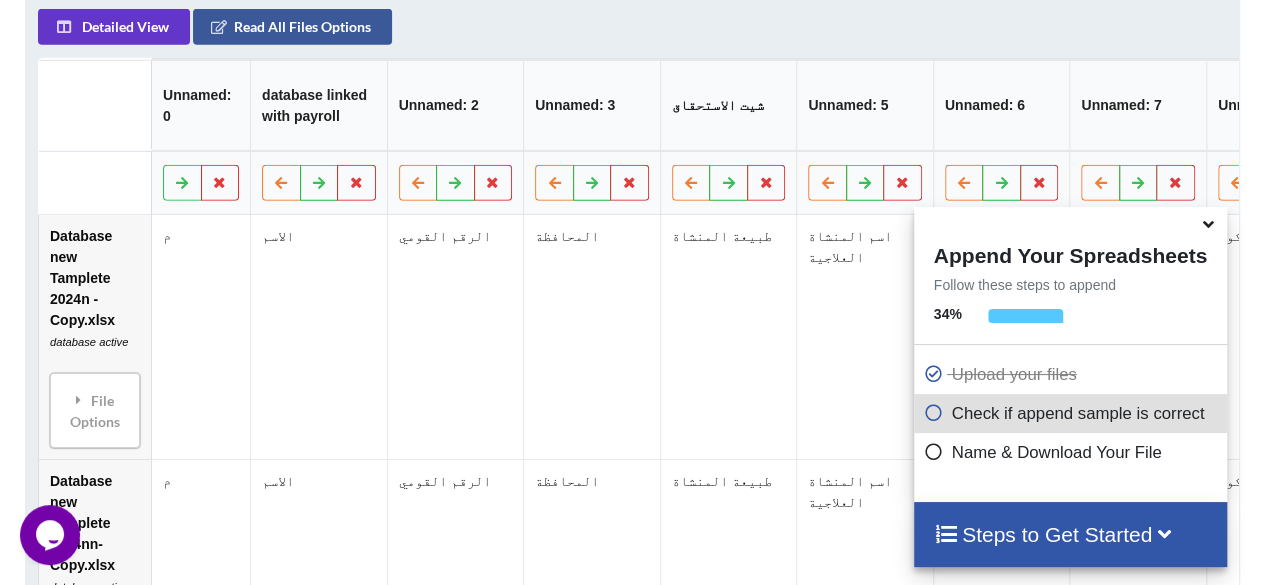 scroll, scrollTop: 1085, scrollLeft: 0, axis: vertical 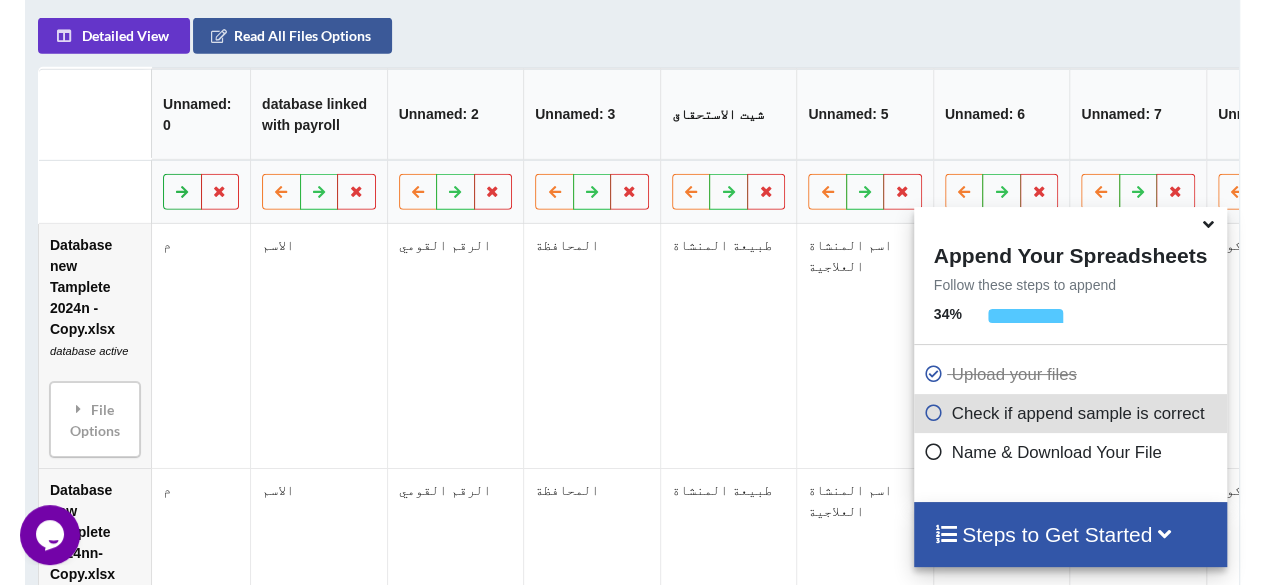 click at bounding box center (182, 190) 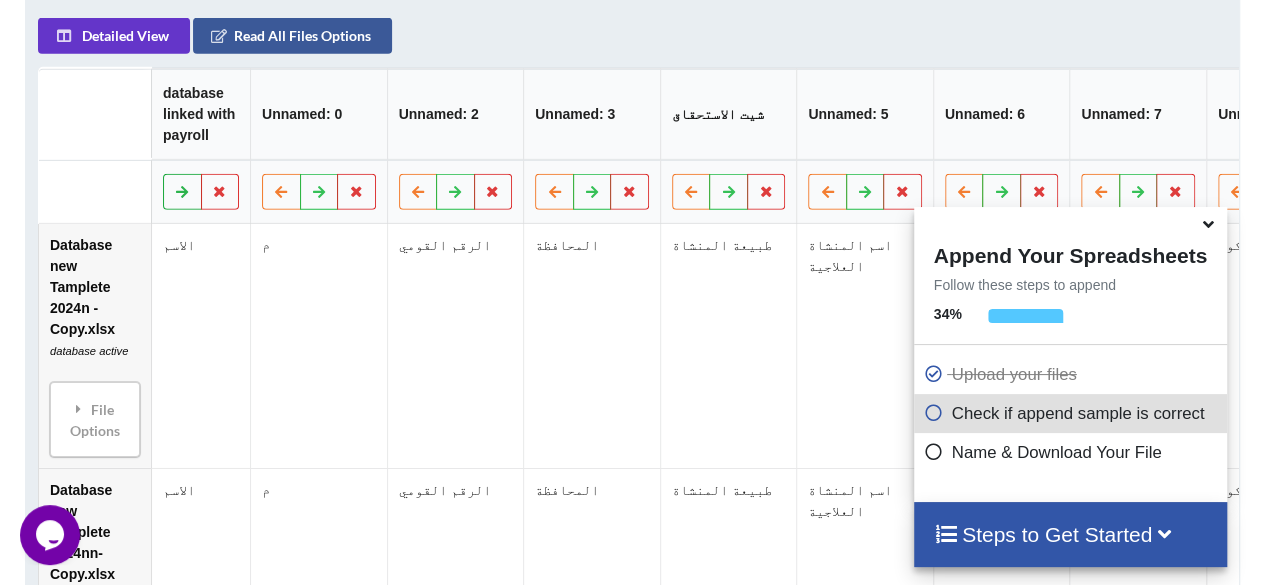 click at bounding box center [182, 190] 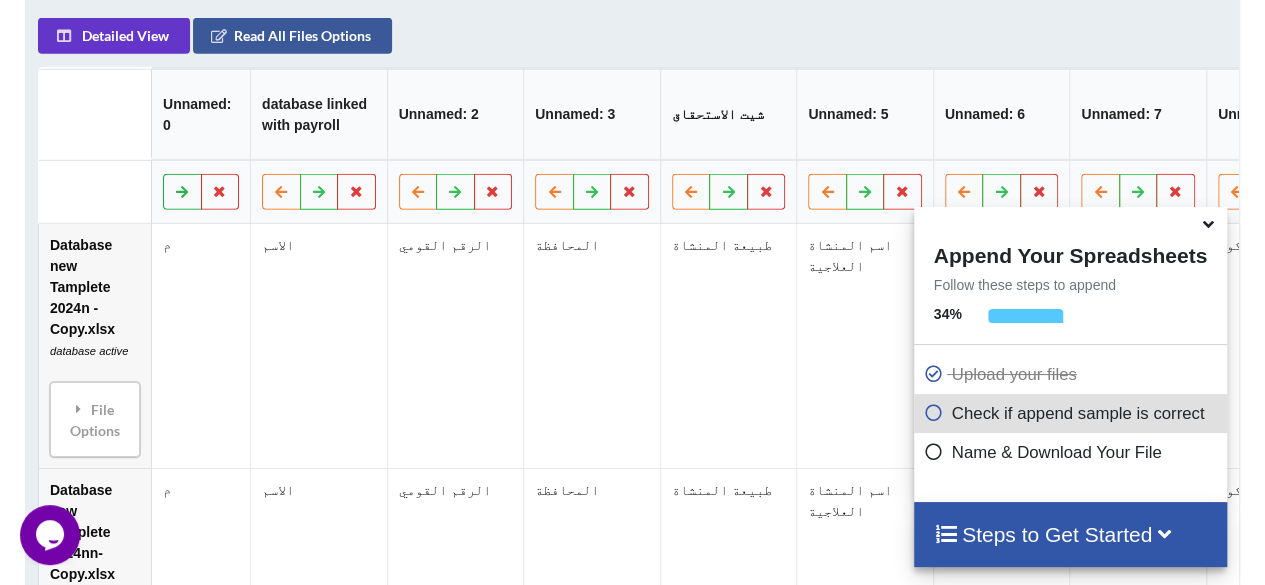 click at bounding box center [182, 190] 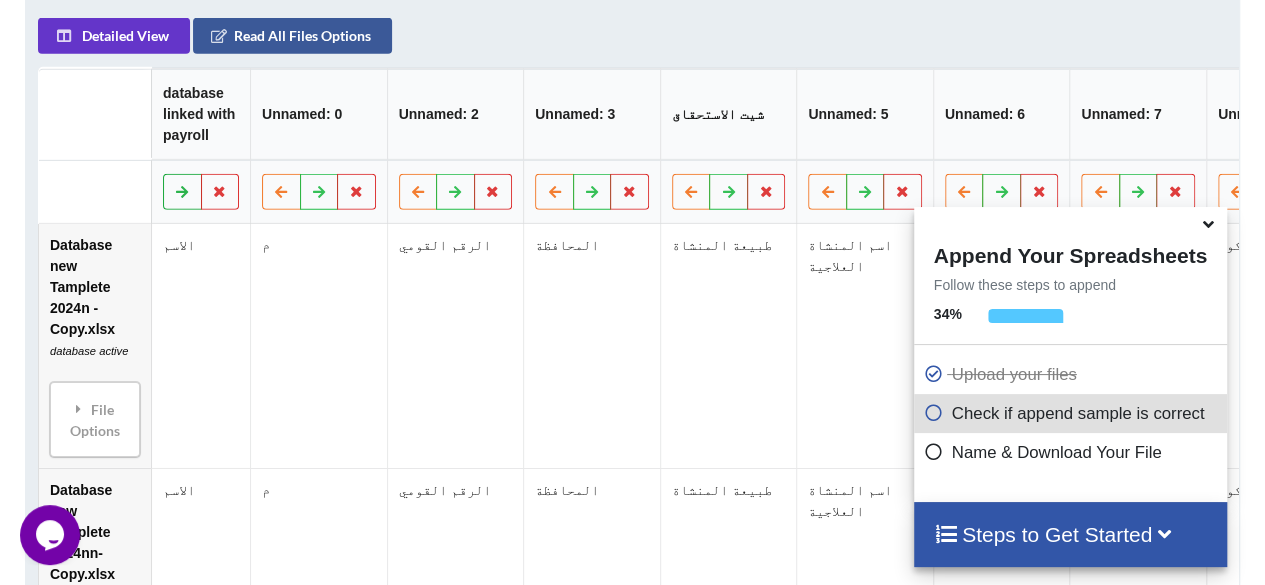 click at bounding box center [182, 190] 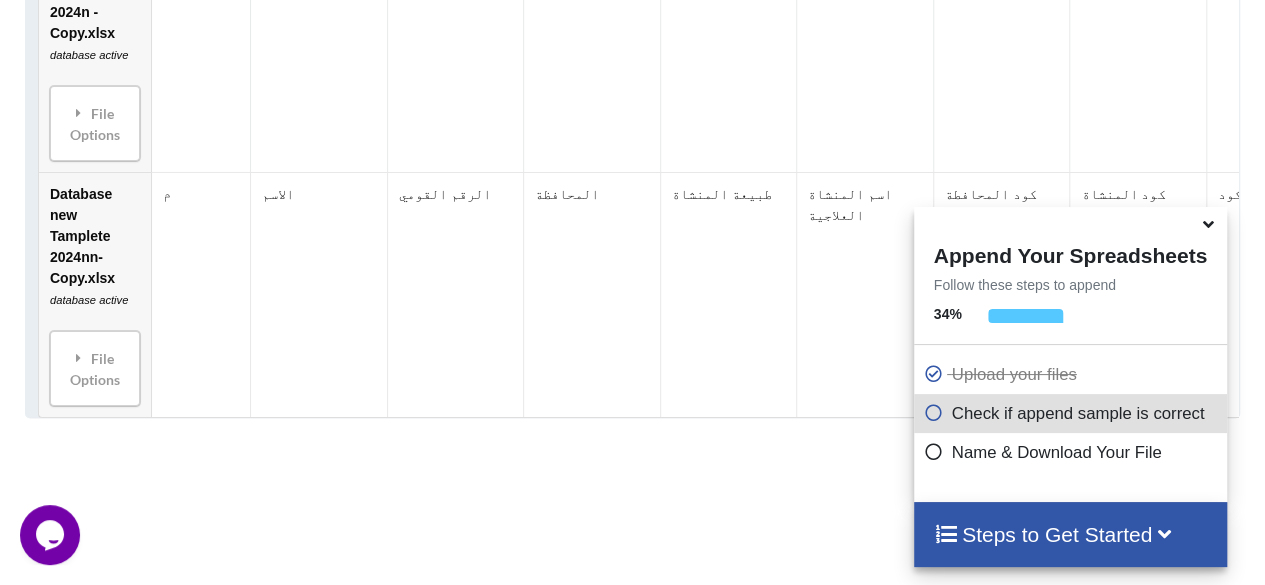 scroll, scrollTop: 1382, scrollLeft: 0, axis: vertical 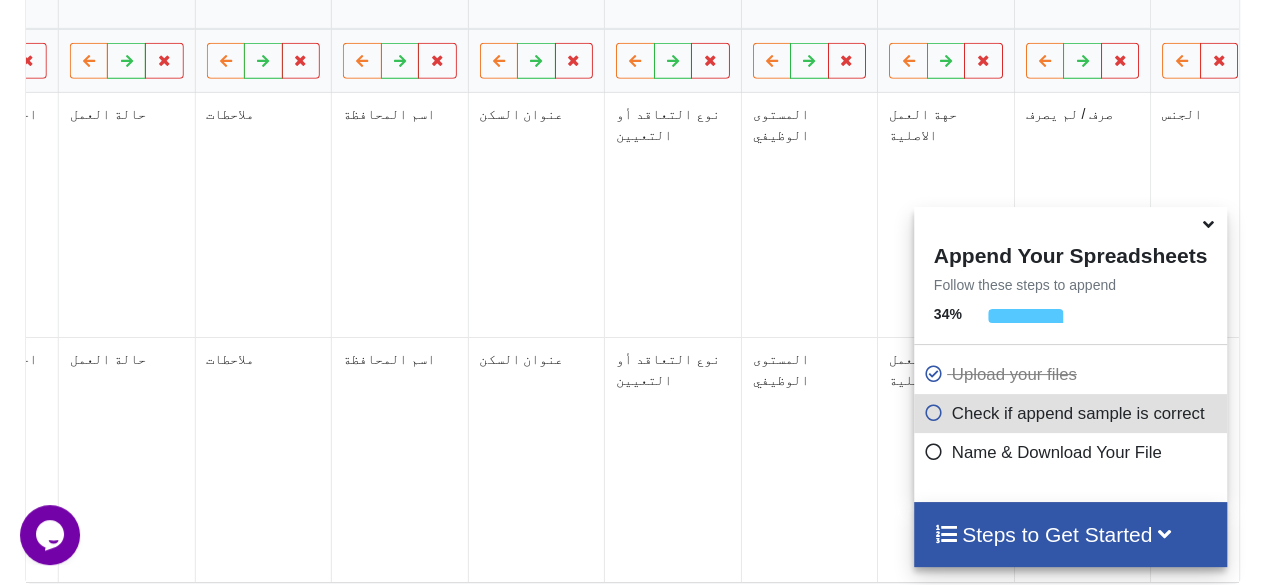 click at bounding box center [1208, 221] 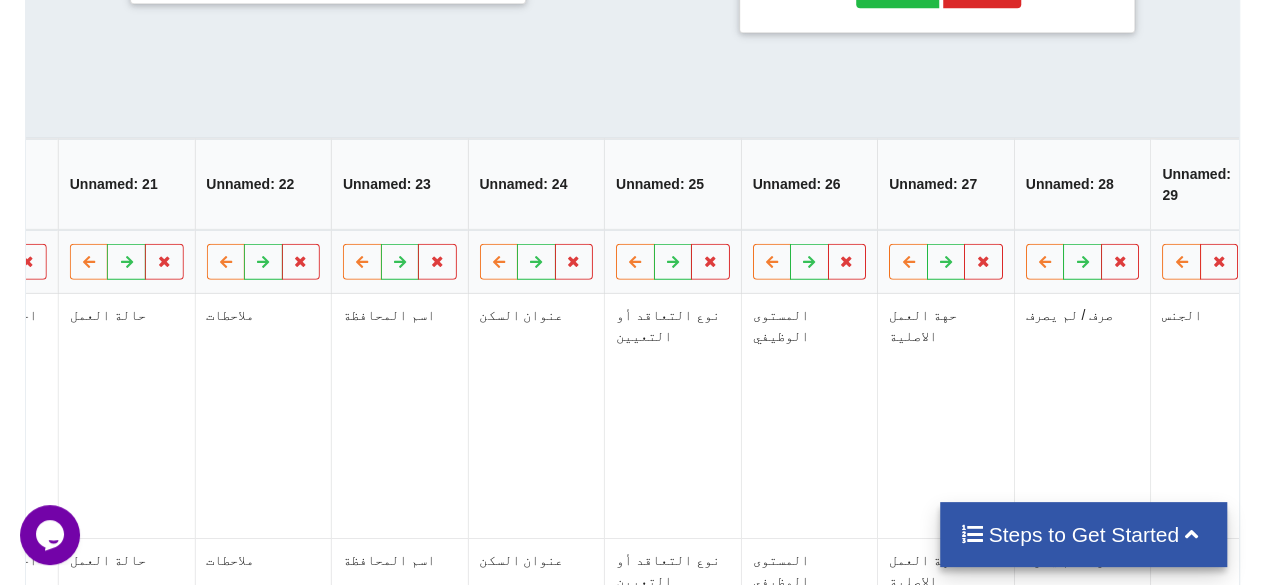 scroll, scrollTop: 1001, scrollLeft: 0, axis: vertical 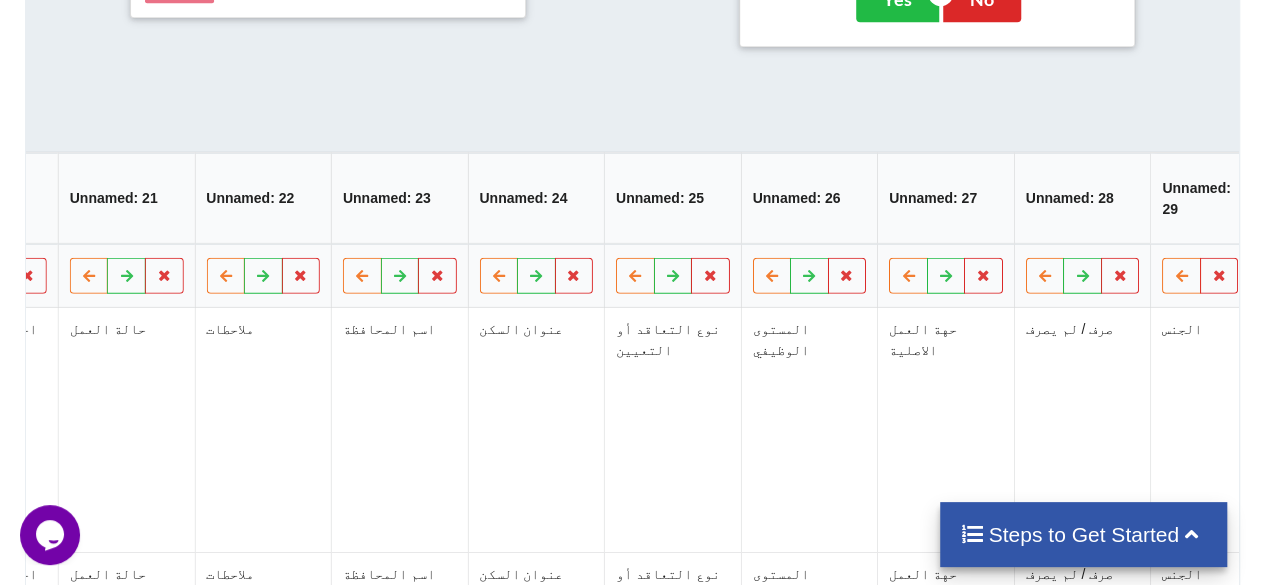 click on "Unnamed: 25" at bounding box center (673, 197) 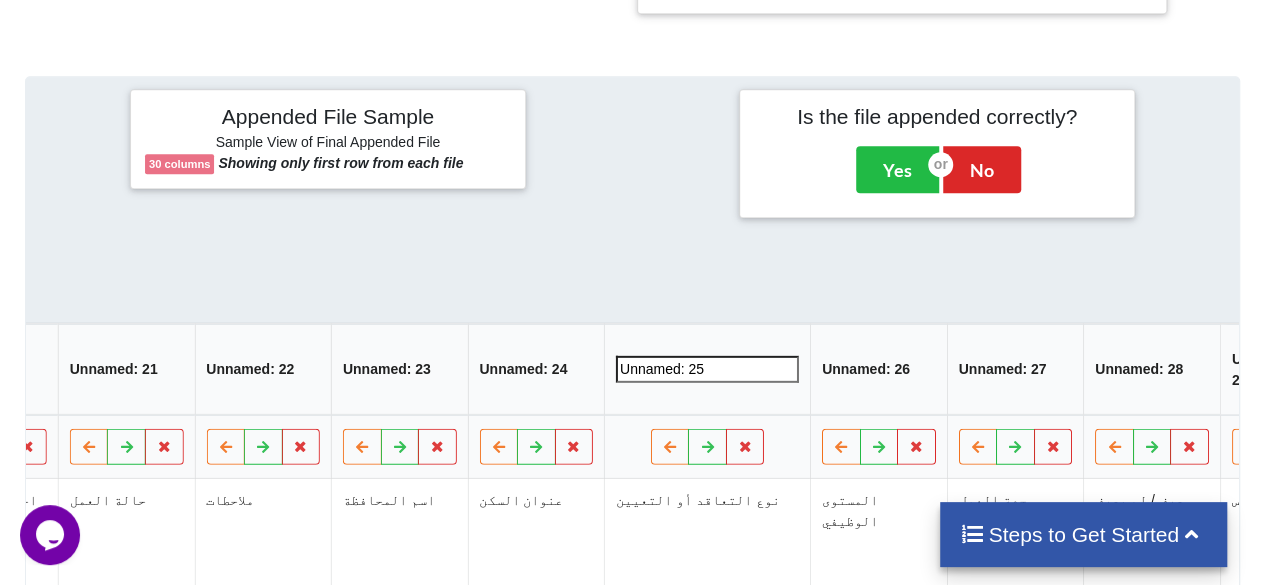 scroll, scrollTop: 829, scrollLeft: 0, axis: vertical 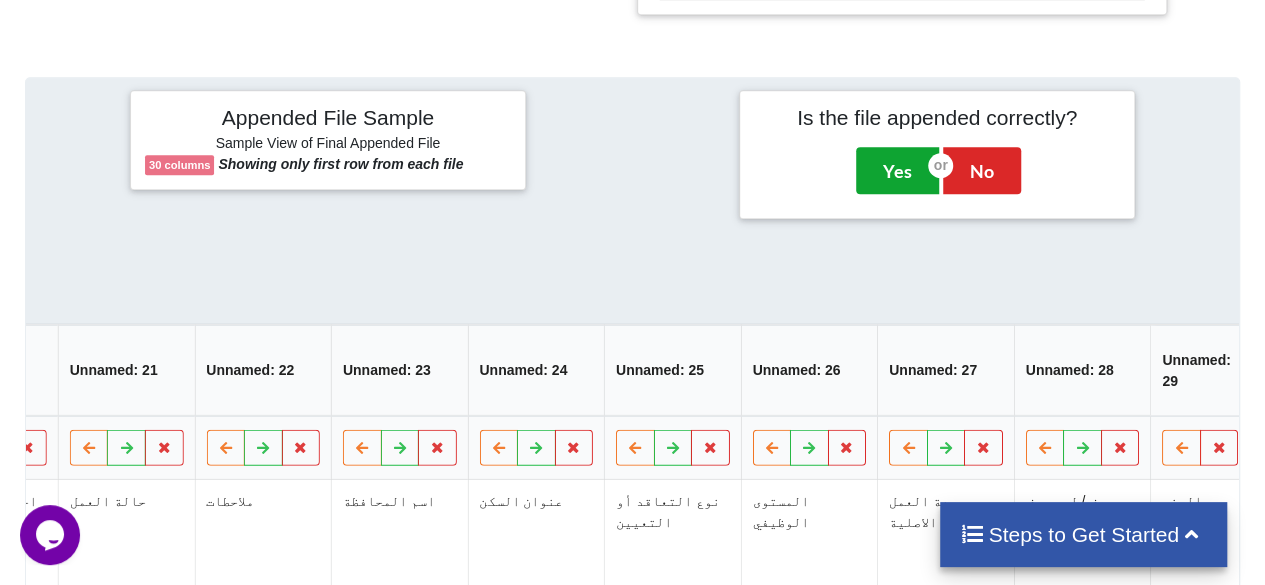click on "Yes" at bounding box center (897, 170) 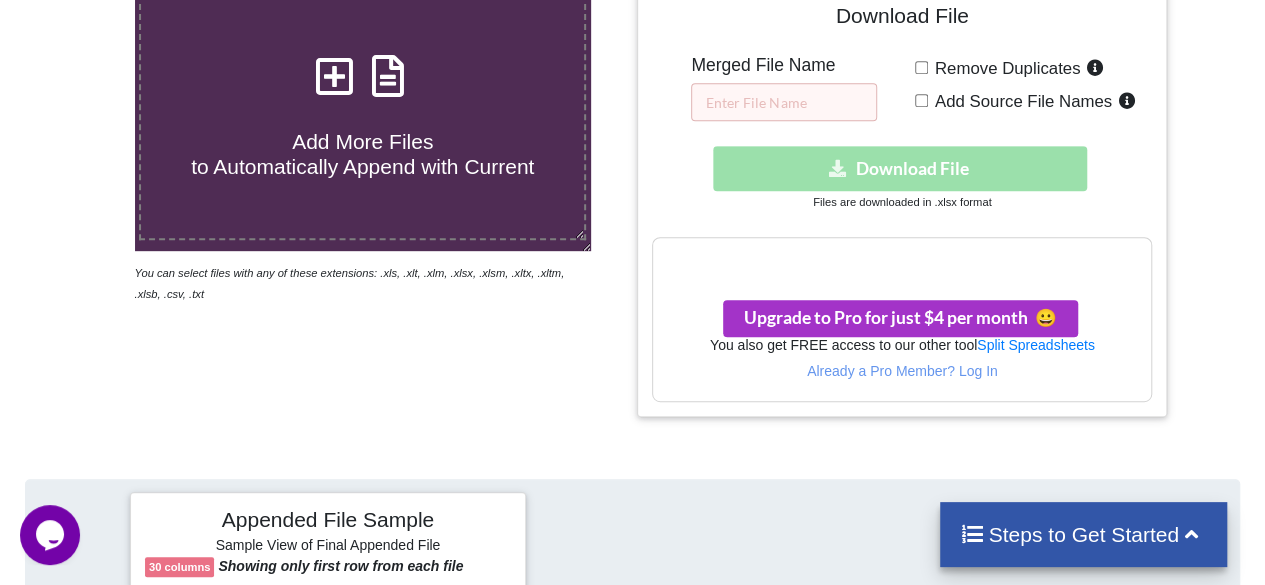 scroll, scrollTop: 402, scrollLeft: 0, axis: vertical 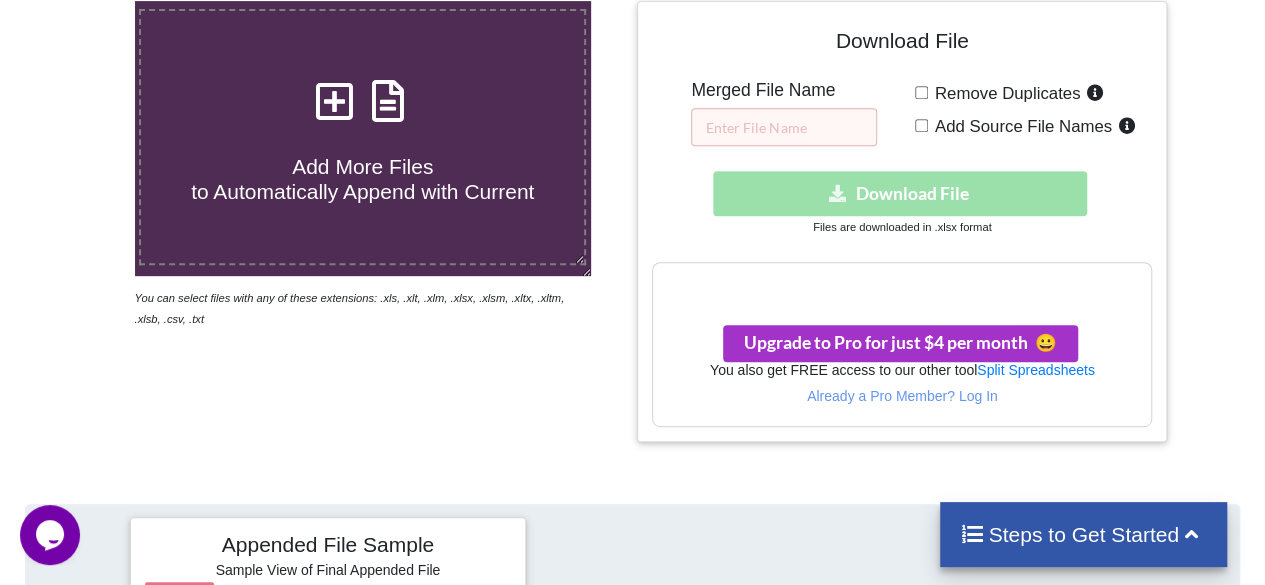 click on "Remove Duplicates" at bounding box center [921, 92] 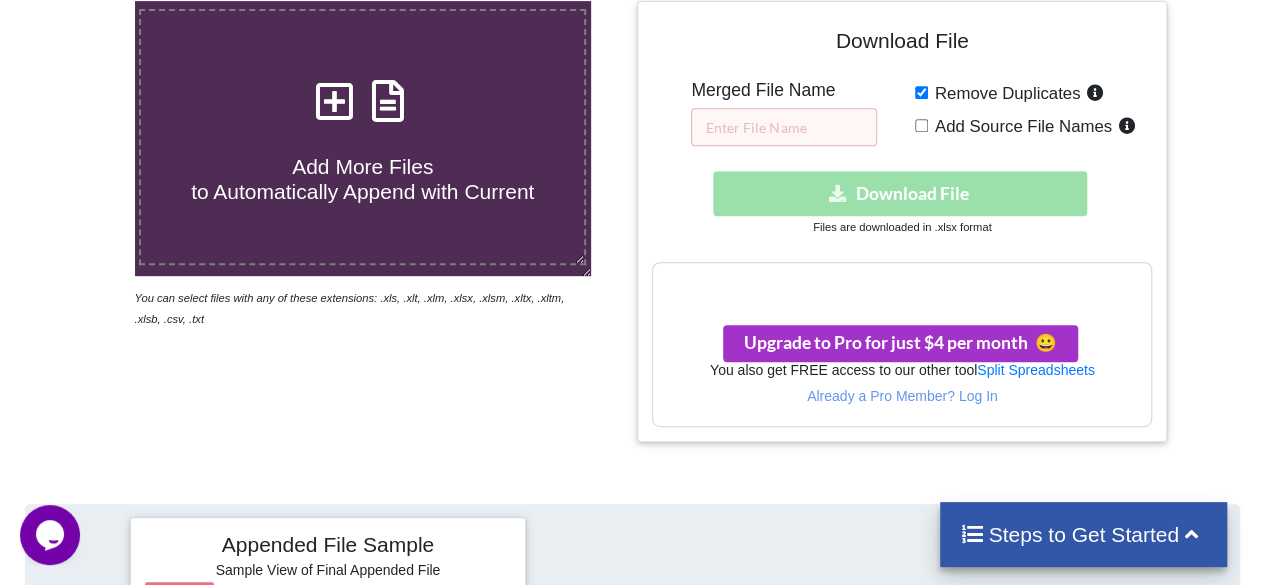 checkbox on "true" 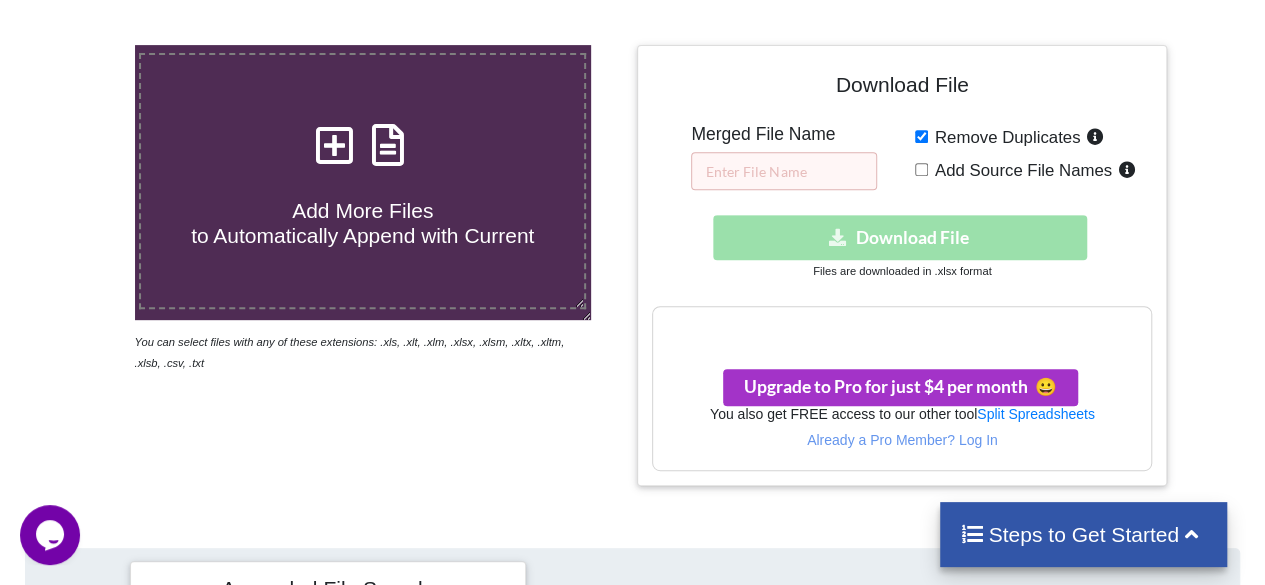 scroll, scrollTop: 356, scrollLeft: 0, axis: vertical 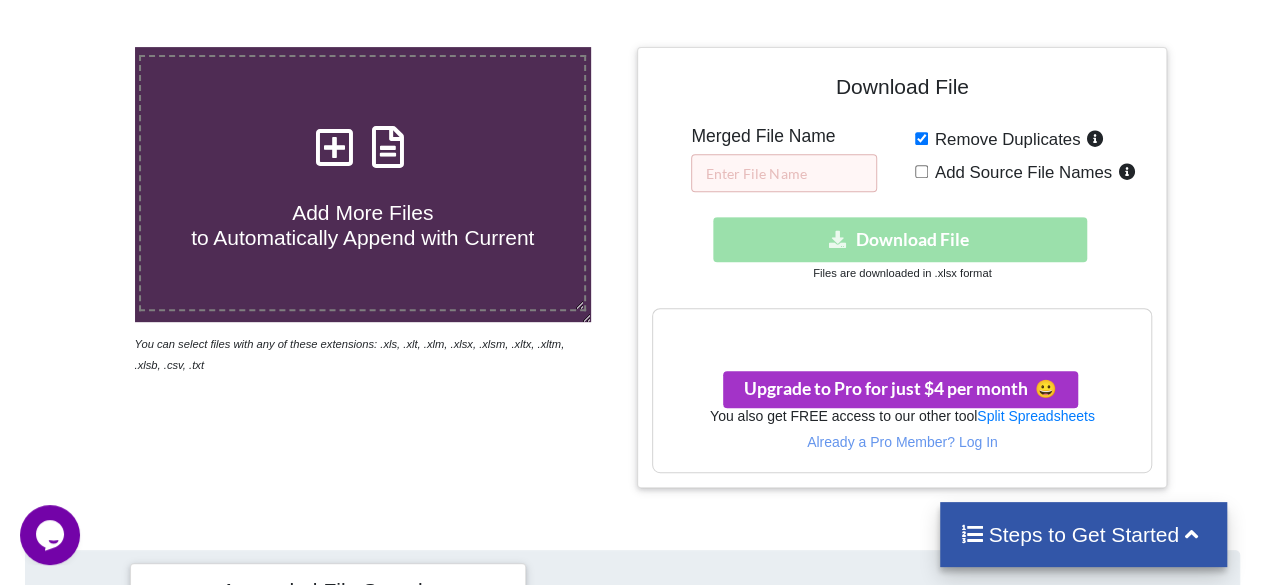 click on "Your files are more than 1 MB" at bounding box center (902, 330) 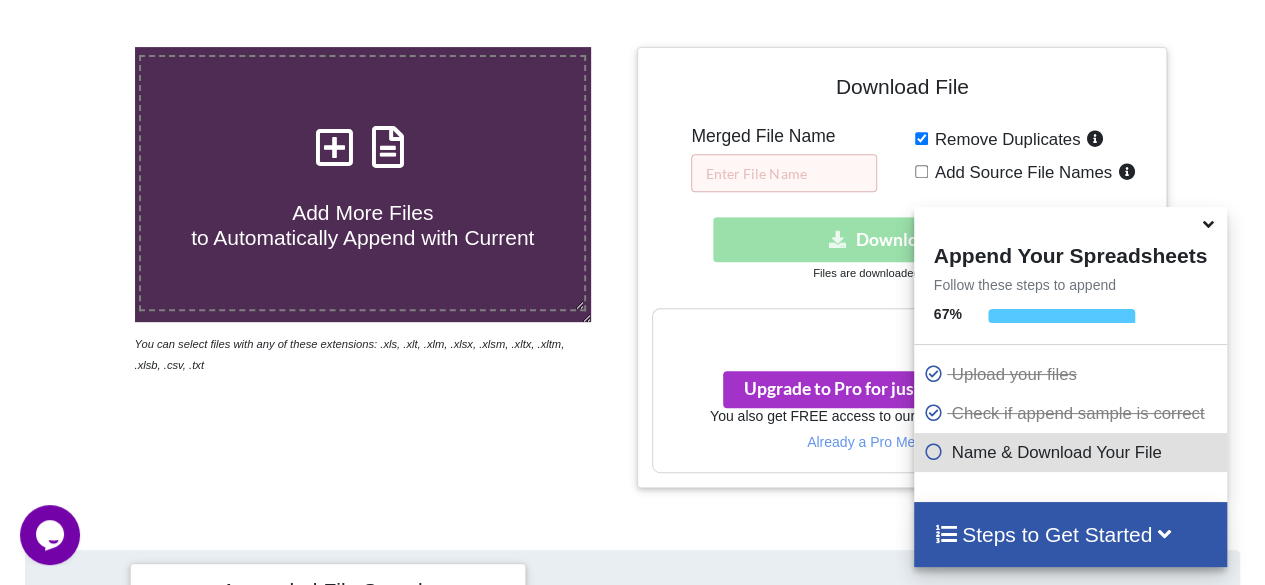 click at bounding box center [1070, 222] 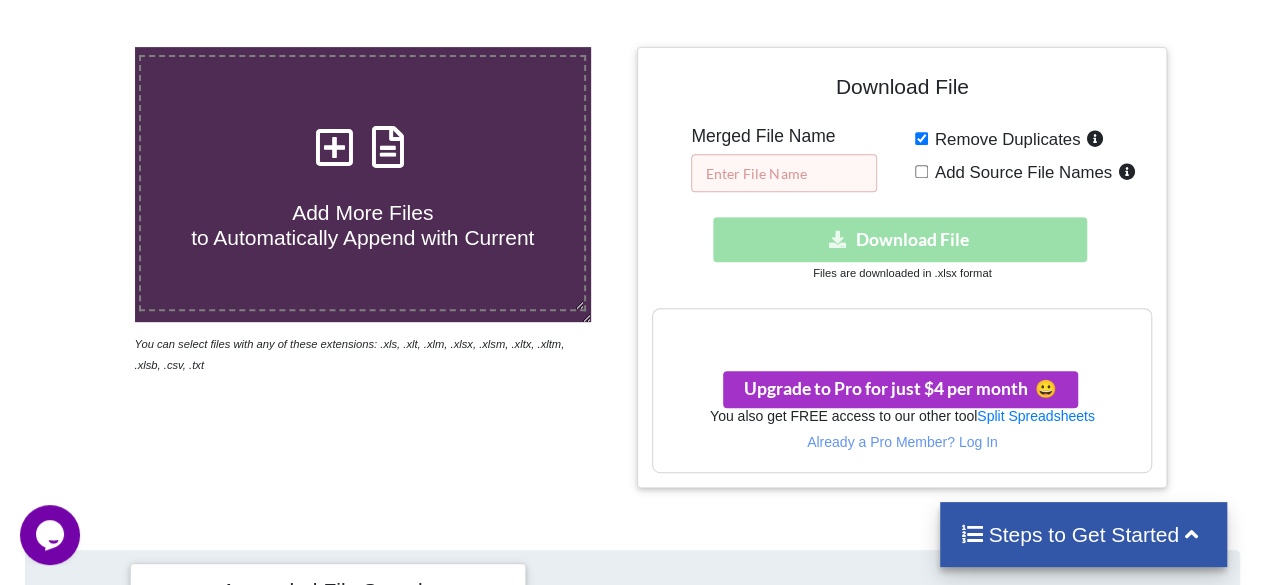 click at bounding box center [784, 173] 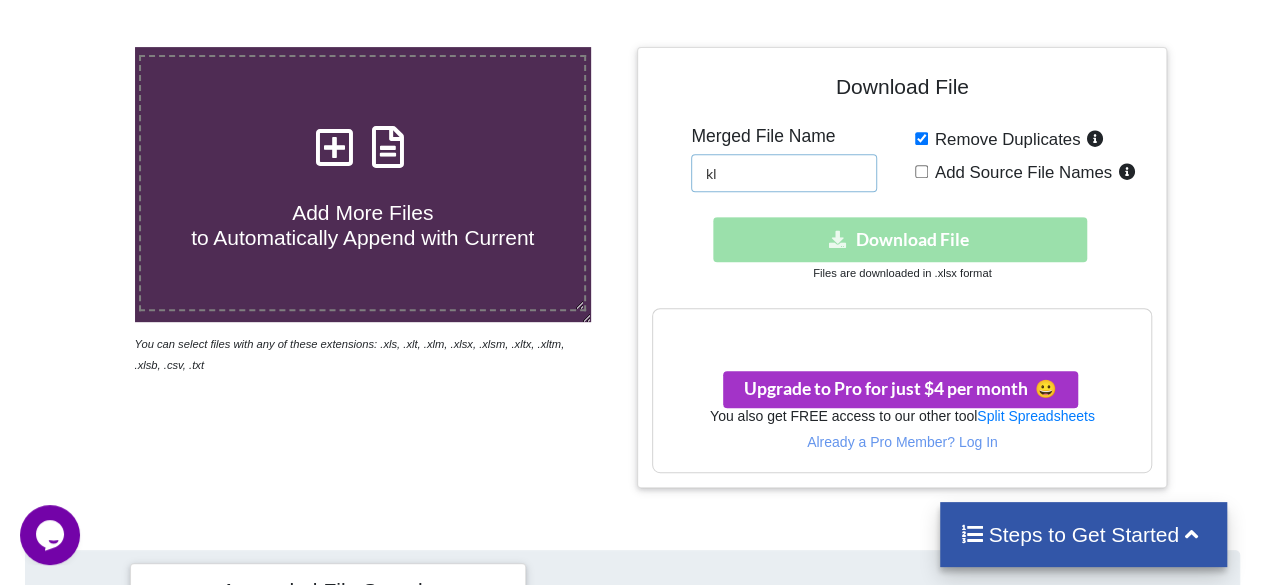type on "kl" 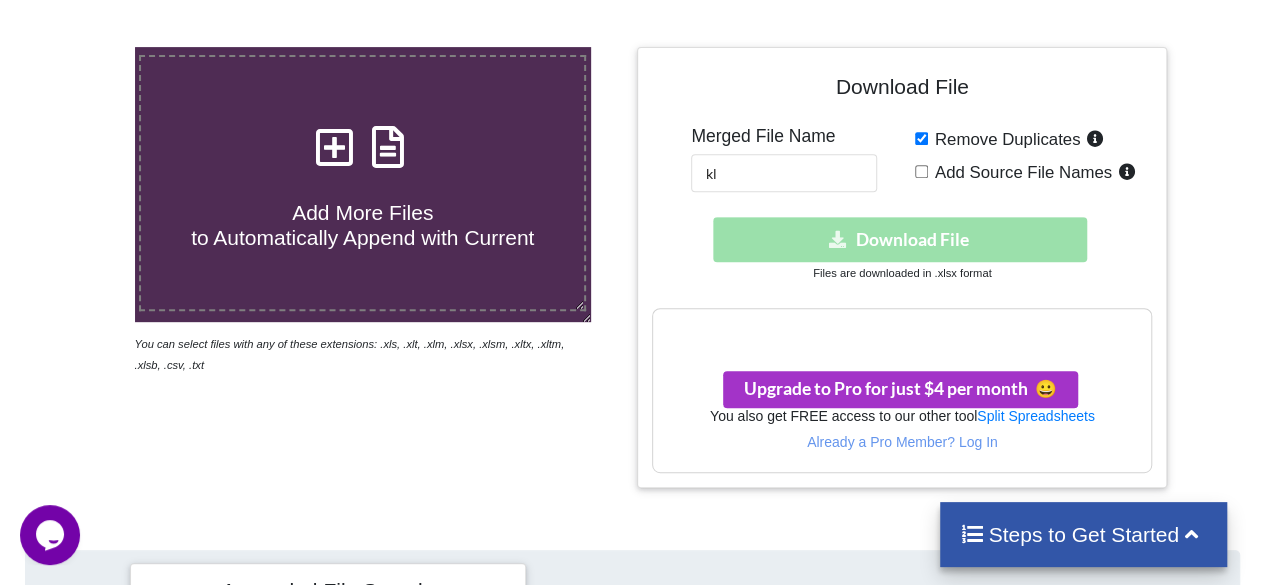 click on "Download hidden Download File" at bounding box center (902, 239) 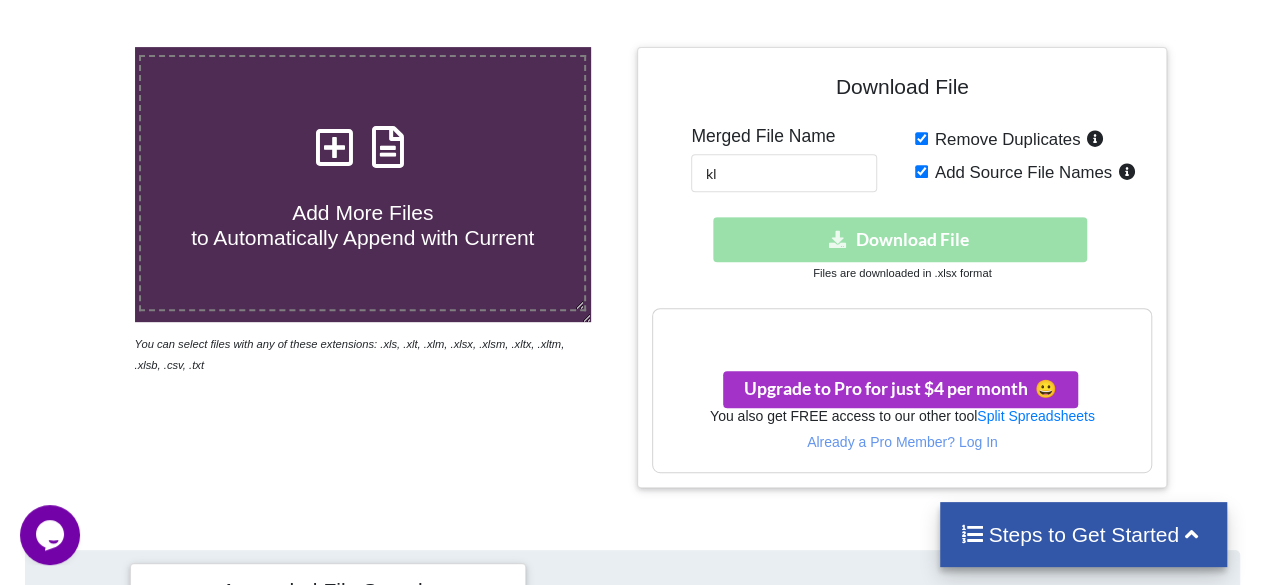 checkbox on "true" 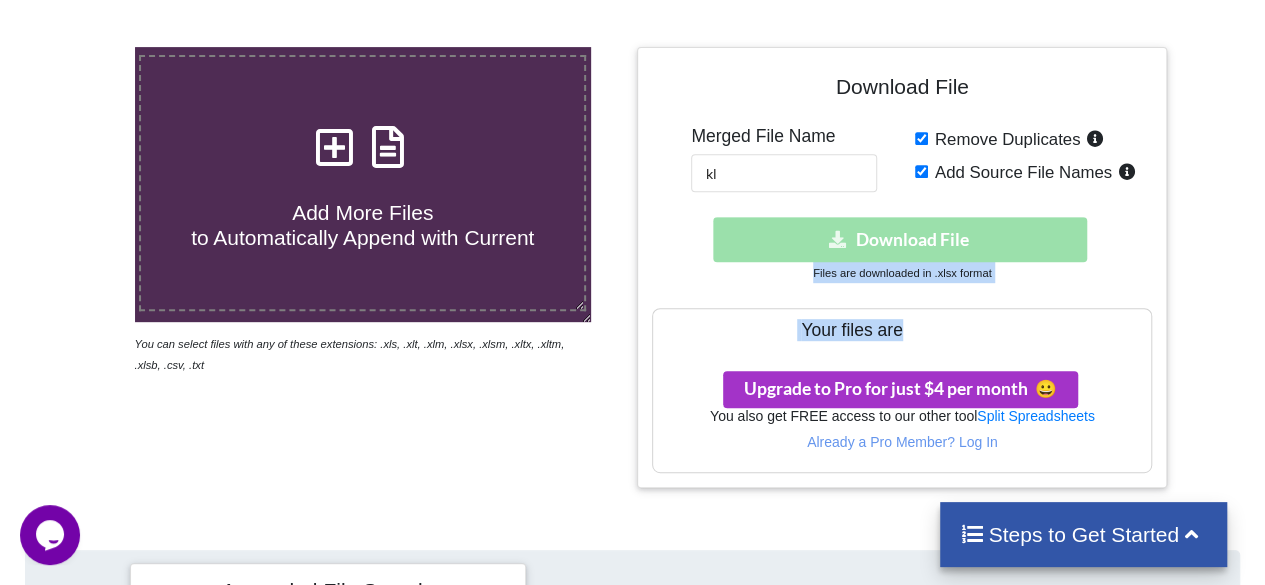 drag, startPoint x: 914, startPoint y: 222, endPoint x: 886, endPoint y: 318, distance: 100 